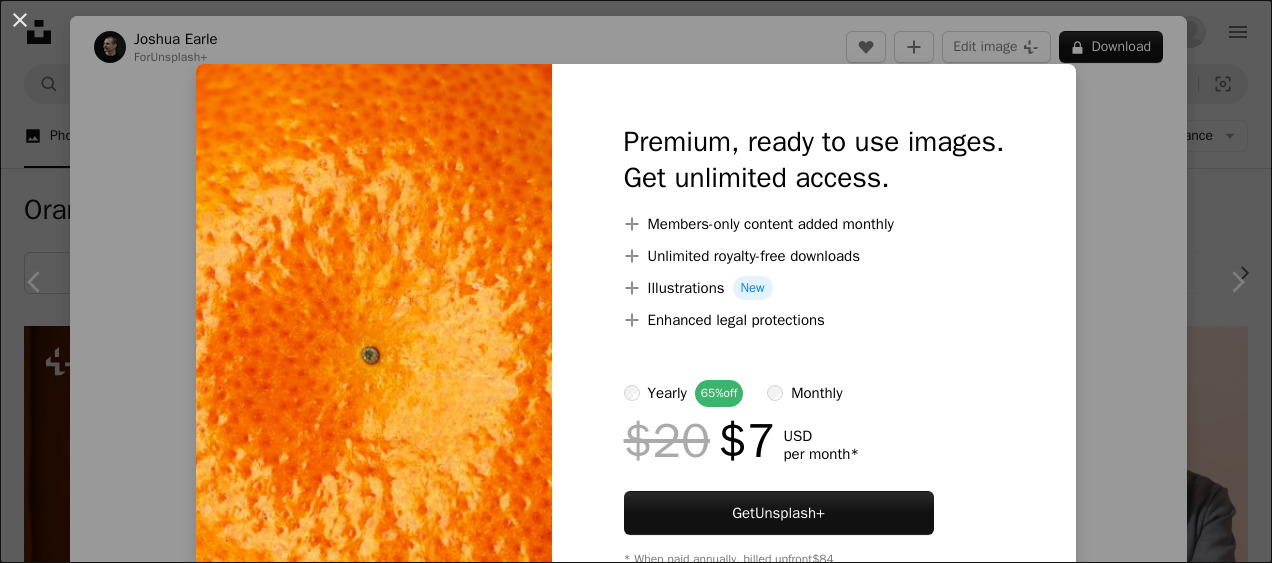 scroll, scrollTop: 2100, scrollLeft: 0, axis: vertical 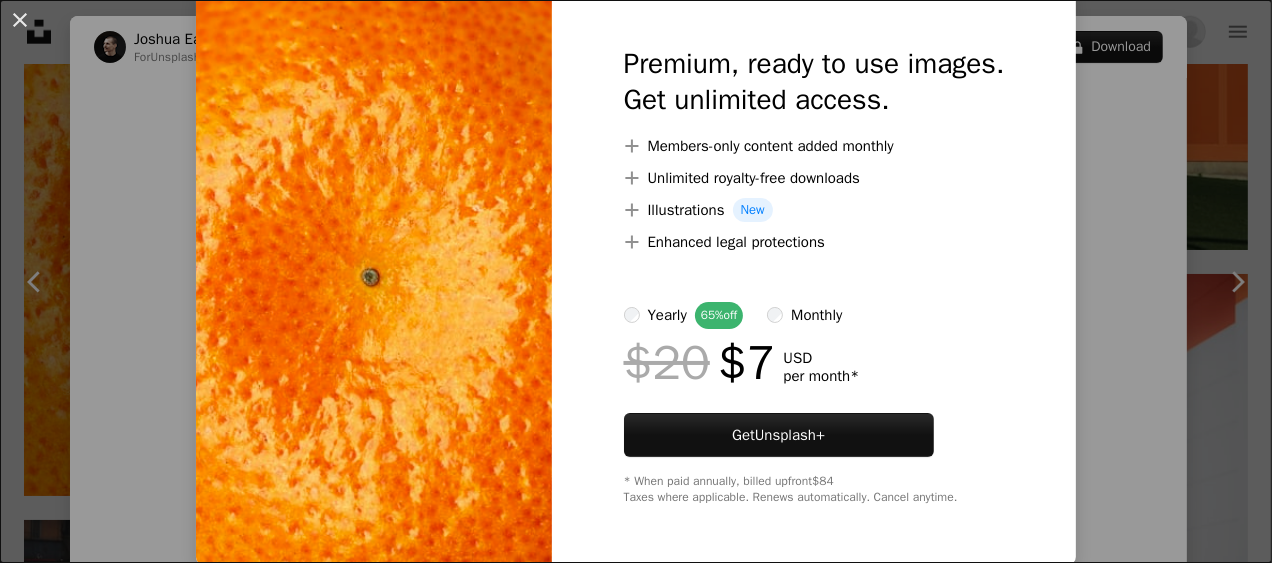 click on "Premium, ready to use images. Get unlimited access. A plus sign Members-only content added monthly A plus sign Unlimited royalty-free downloads A plus sign Illustrations  New A plus sign Enhanced legal protections yearly 65%  off monthly $20   $7 USD per month * Get  Unsplash+ * When paid annually, billed upfront  $84 Taxes where applicable. Renews automatically. Cancel anytime." at bounding box center (814, 275) 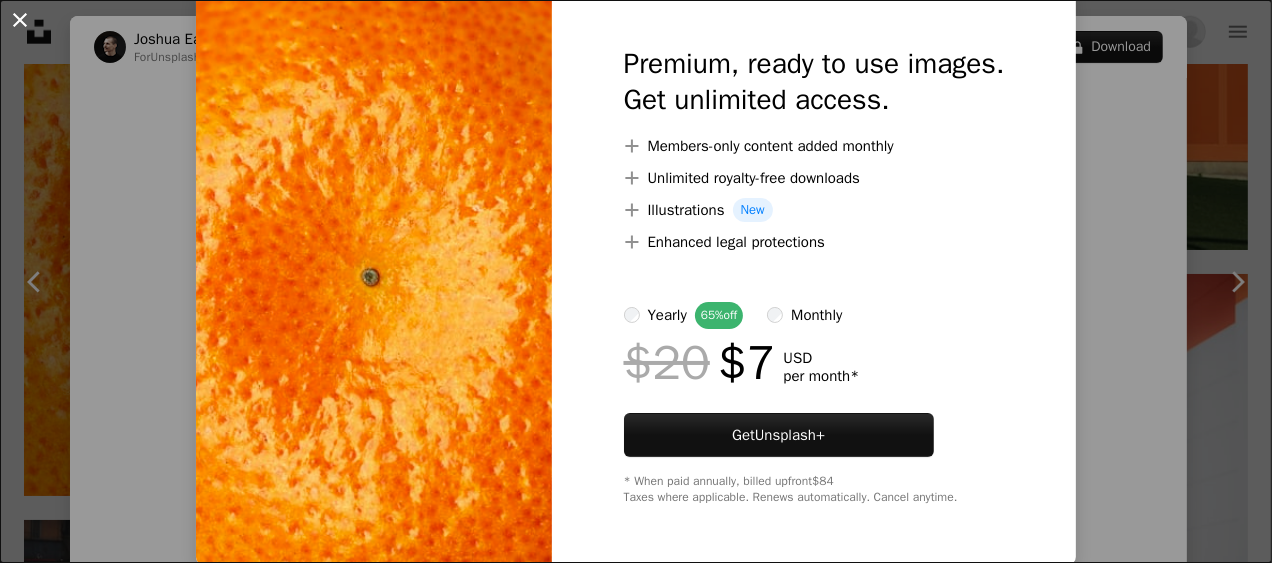 click on "An X shape" at bounding box center (20, 20) 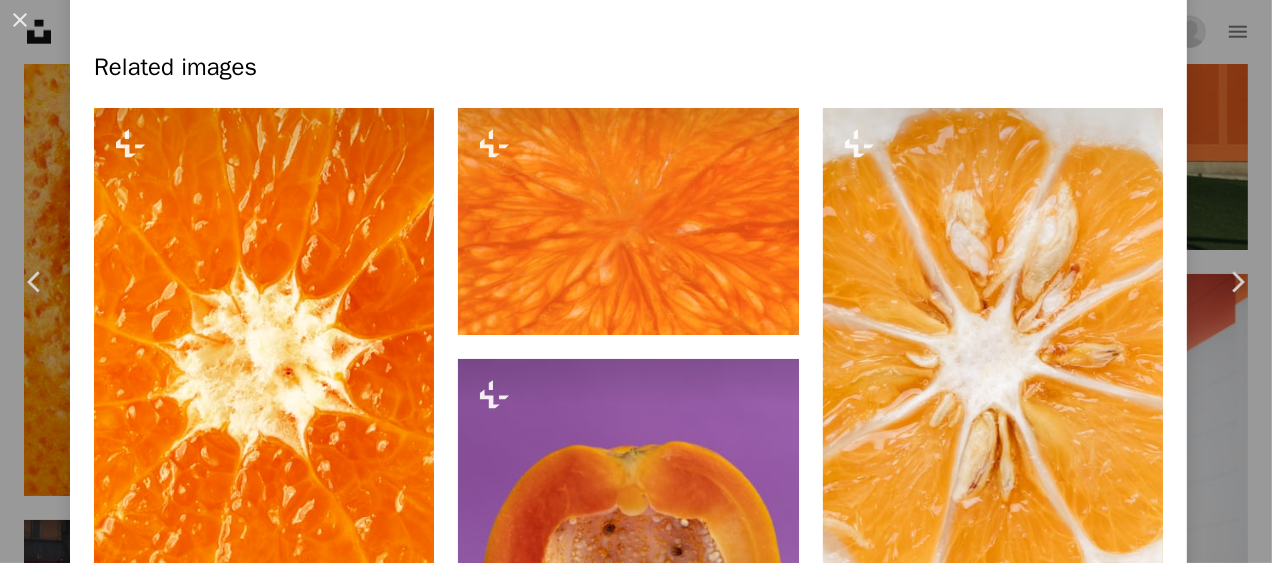 scroll, scrollTop: 1400, scrollLeft: 0, axis: vertical 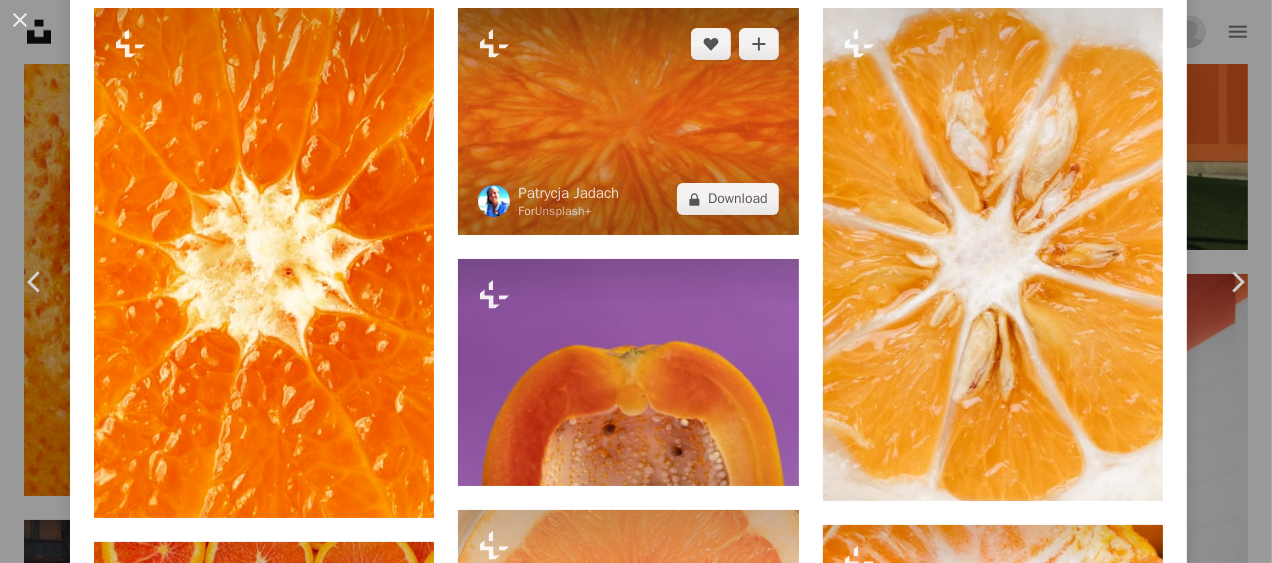 click at bounding box center (628, 121) 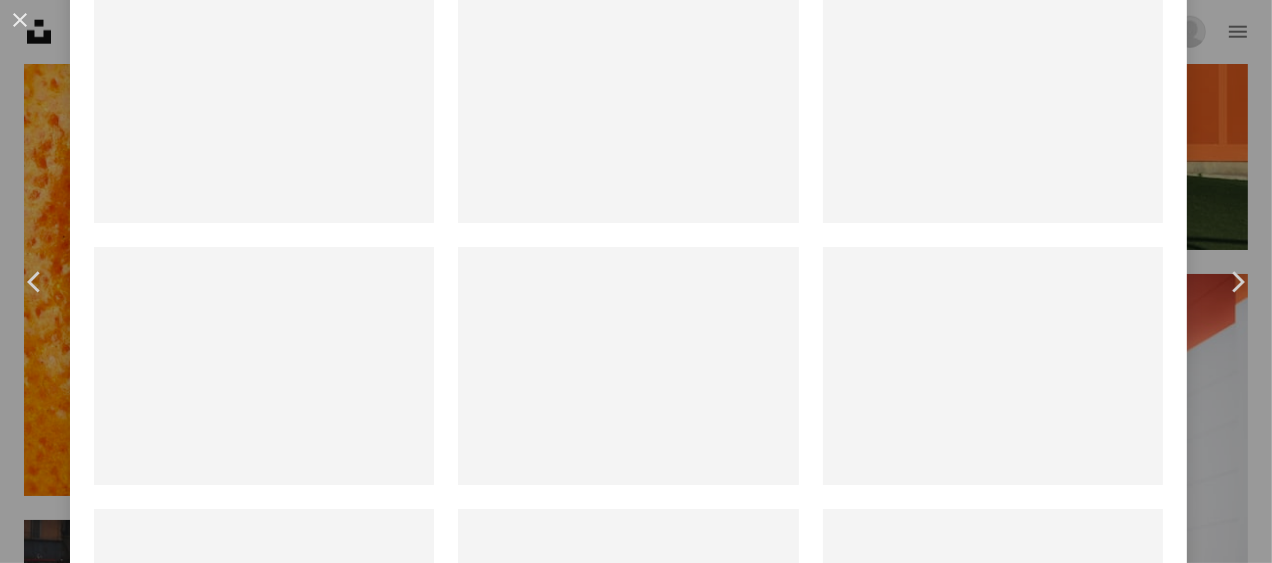 scroll, scrollTop: 0, scrollLeft: 0, axis: both 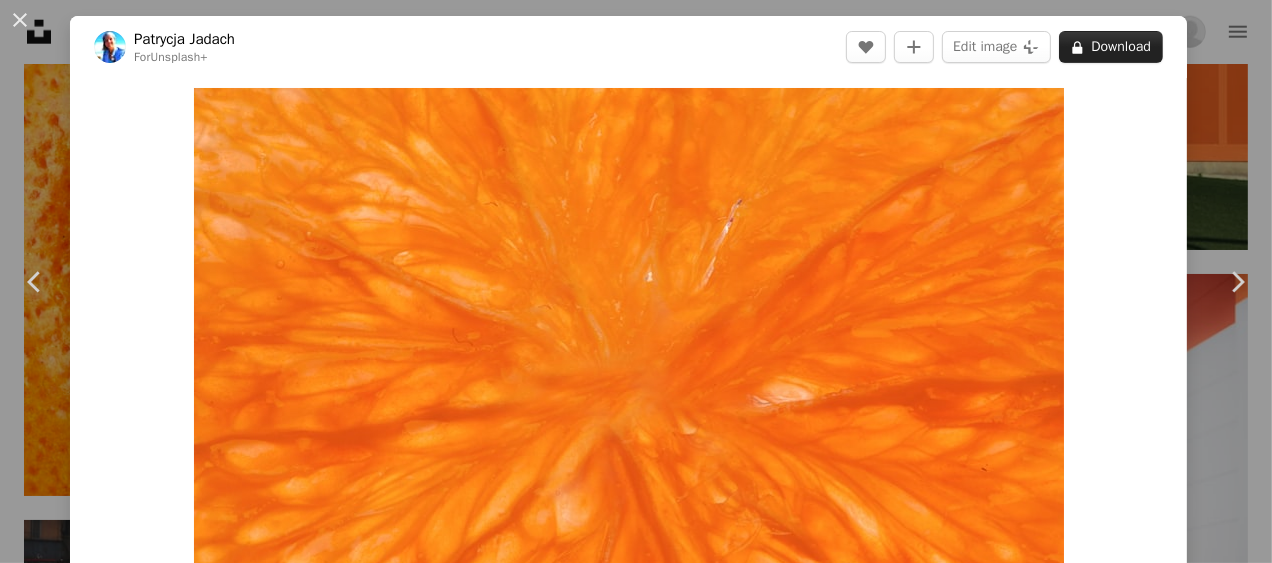 click on "A lock   Download" at bounding box center (1111, 47) 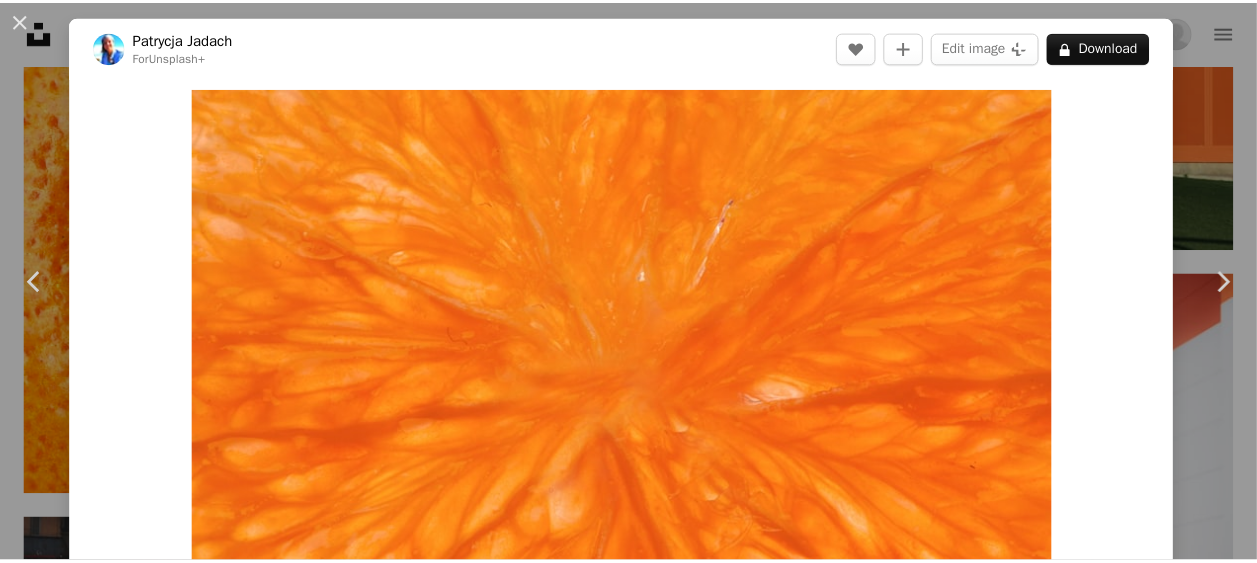 scroll, scrollTop: 78, scrollLeft: 0, axis: vertical 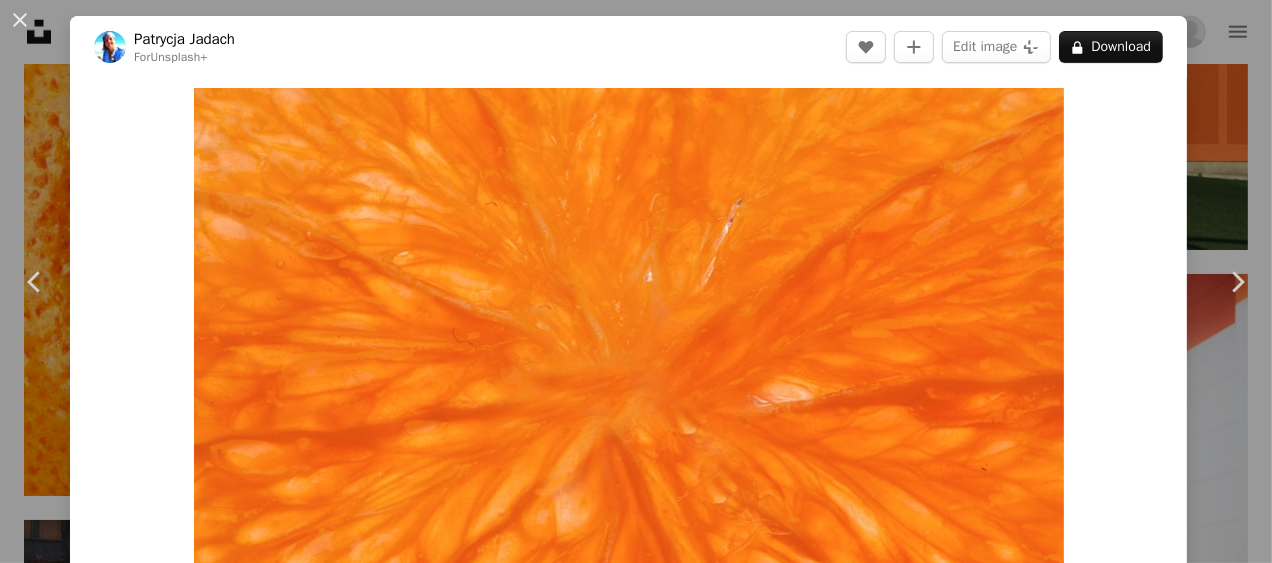 click on "An X shape" at bounding box center (20, 20) 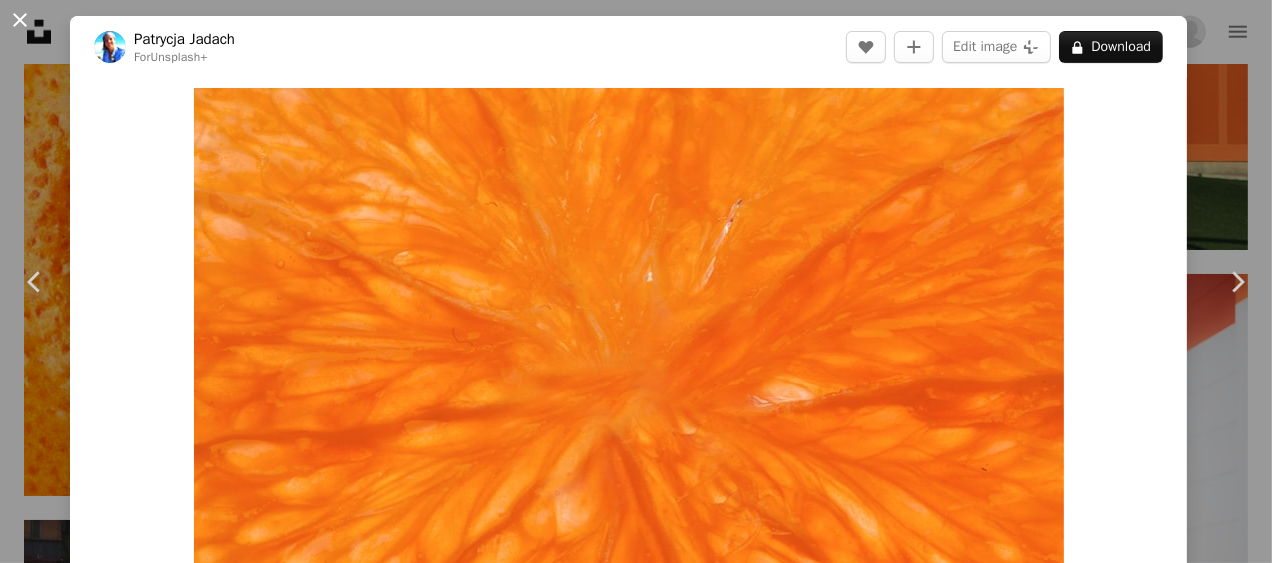 click on "An X shape" at bounding box center [20, 20] 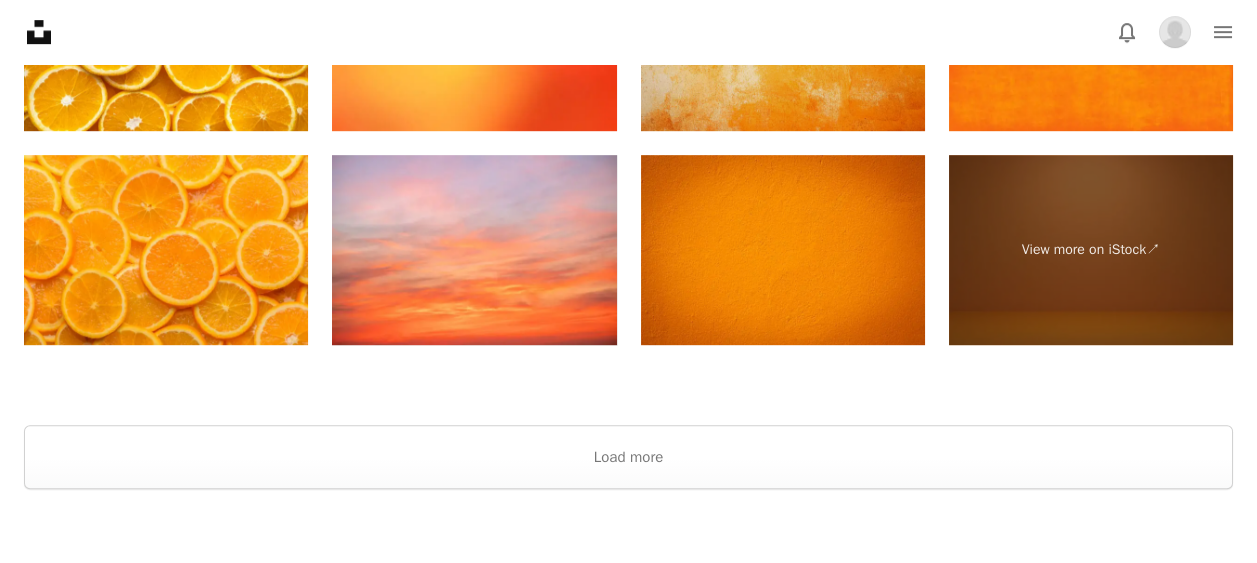 scroll, scrollTop: 4249, scrollLeft: 0, axis: vertical 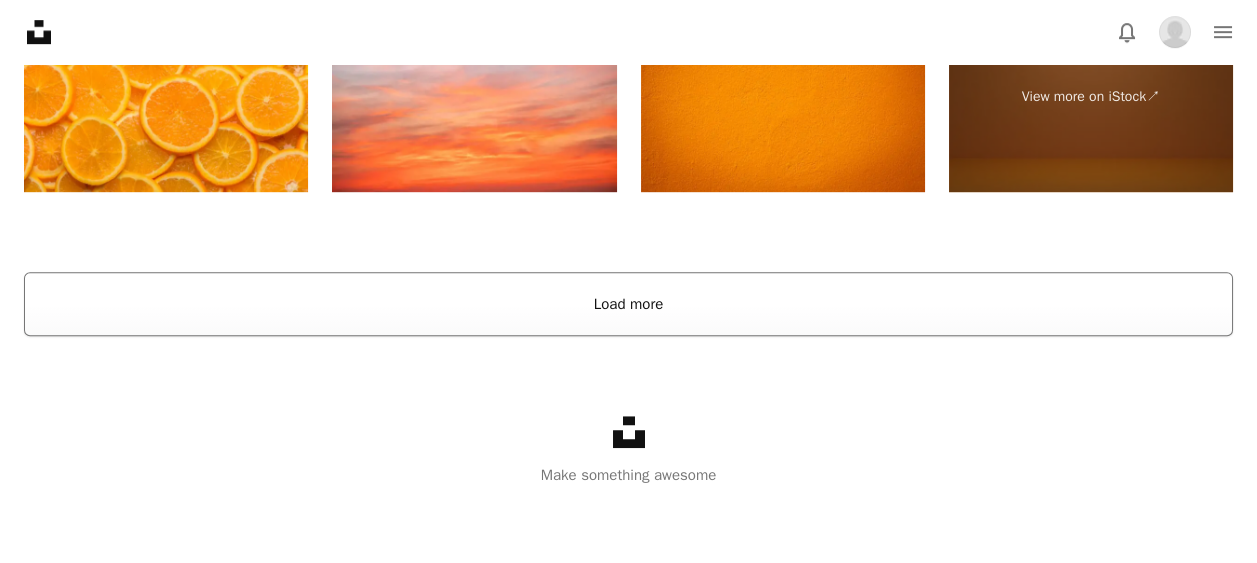 click on "Load more" at bounding box center [628, 304] 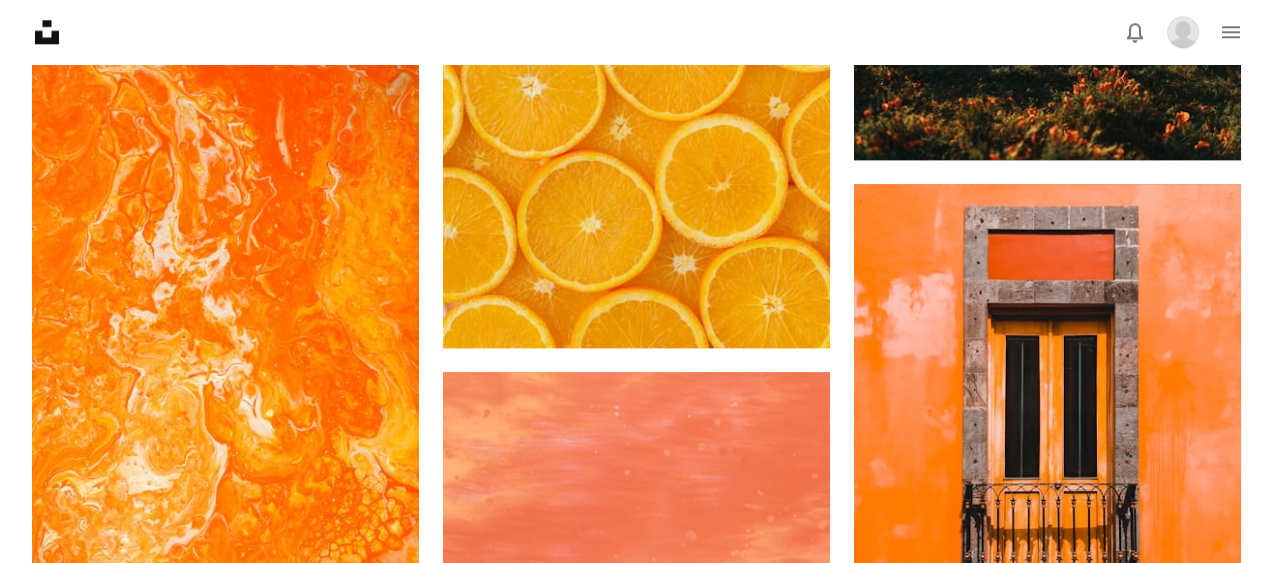 scroll, scrollTop: 7754, scrollLeft: 0, axis: vertical 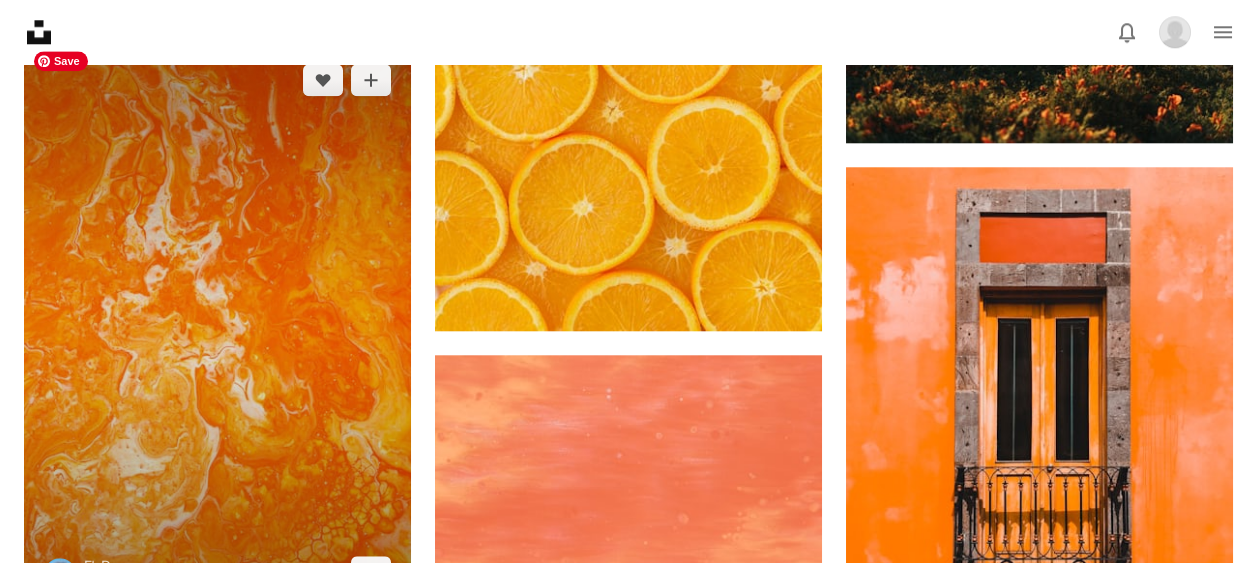 click at bounding box center (217, 326) 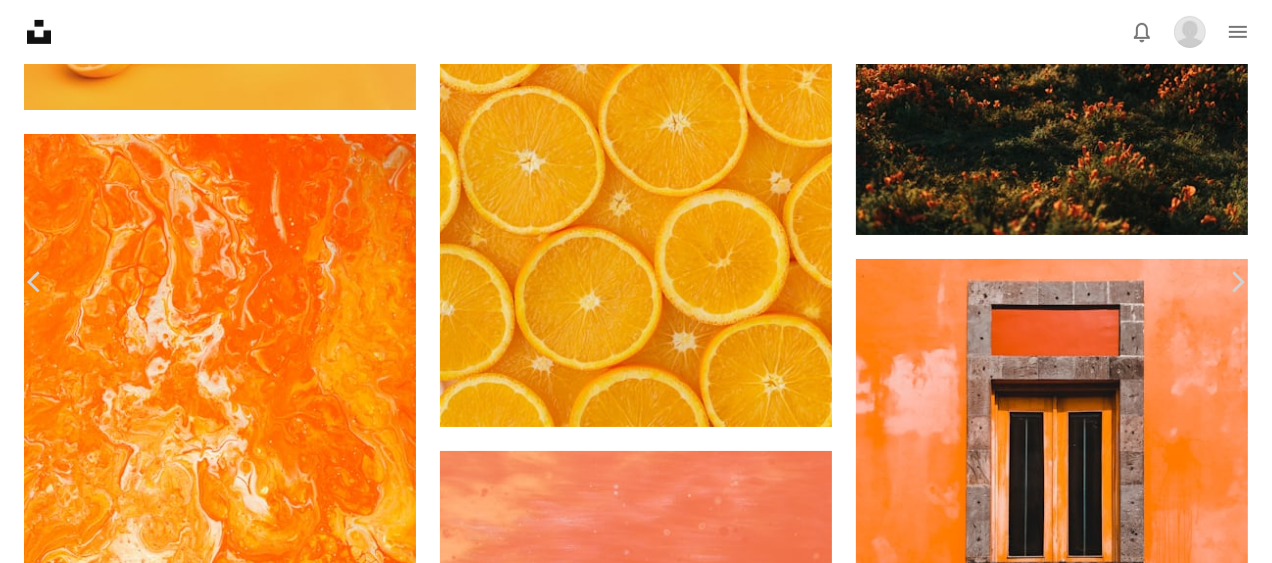 click on "Download" at bounding box center (1087, 3259) 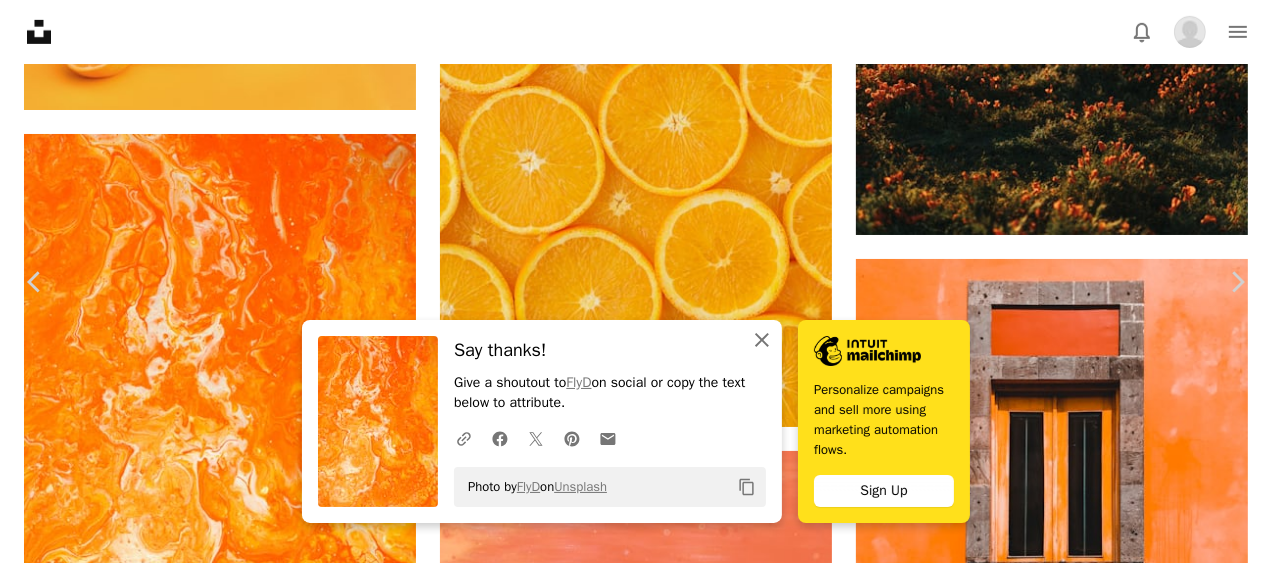 click 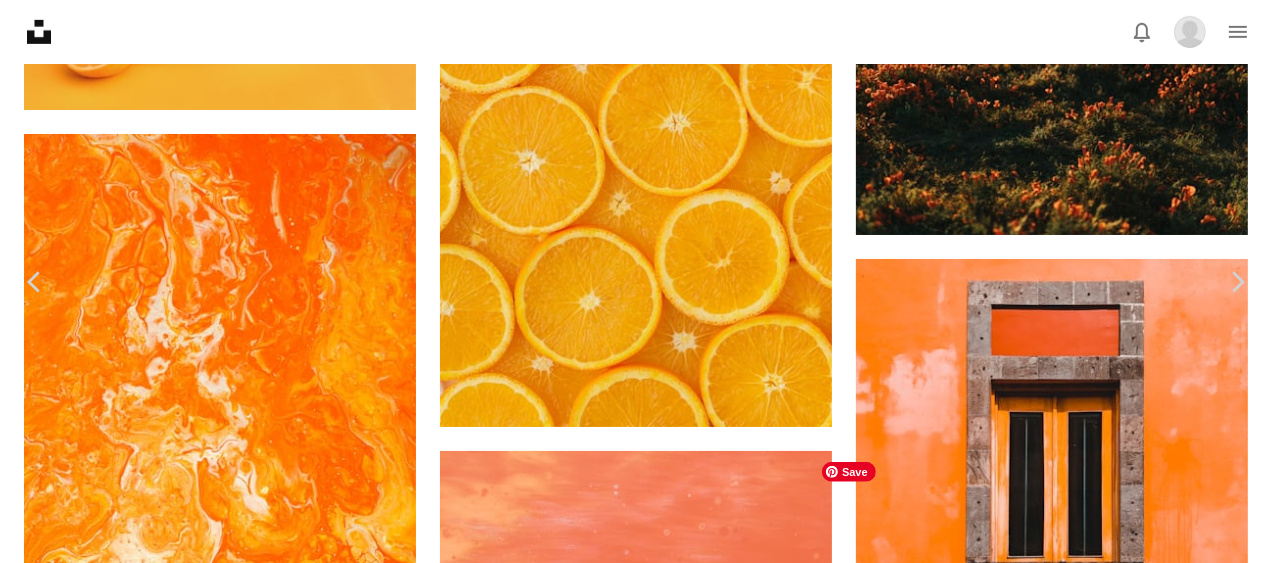 scroll, scrollTop: 1300, scrollLeft: 0, axis: vertical 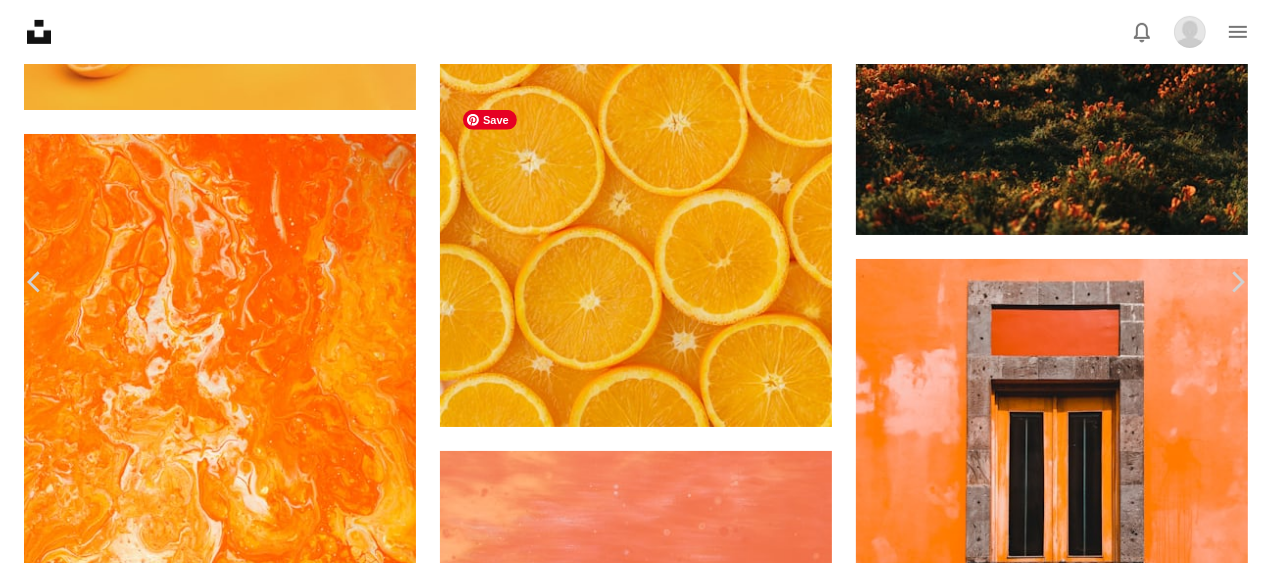 click at bounding box center (628, 3429) 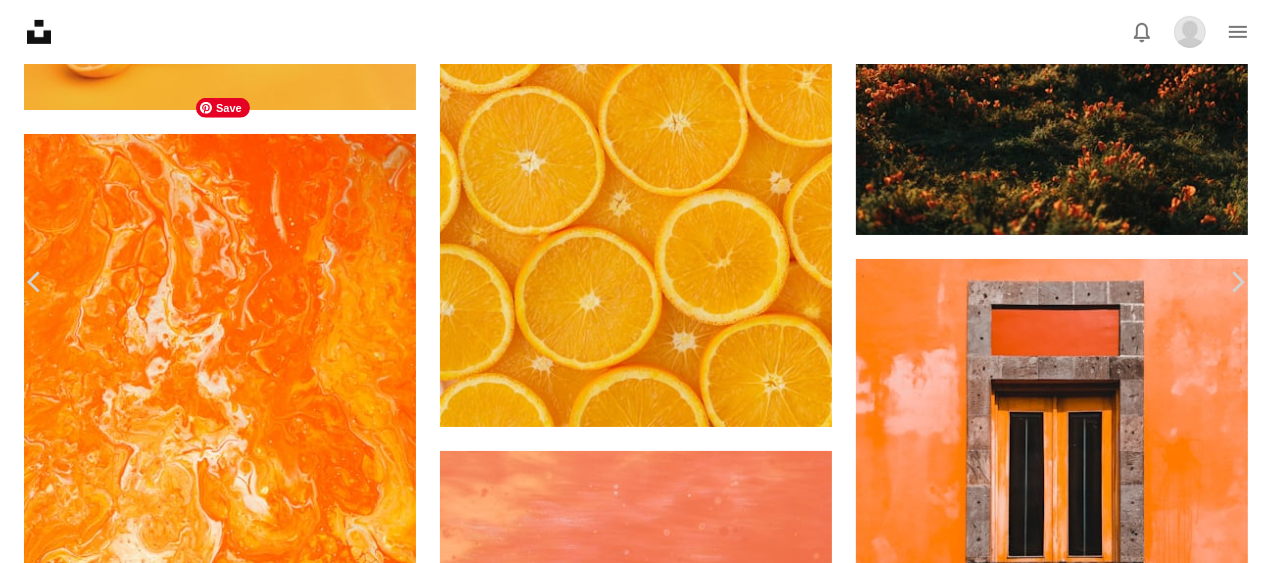 scroll, scrollTop: 0, scrollLeft: 0, axis: both 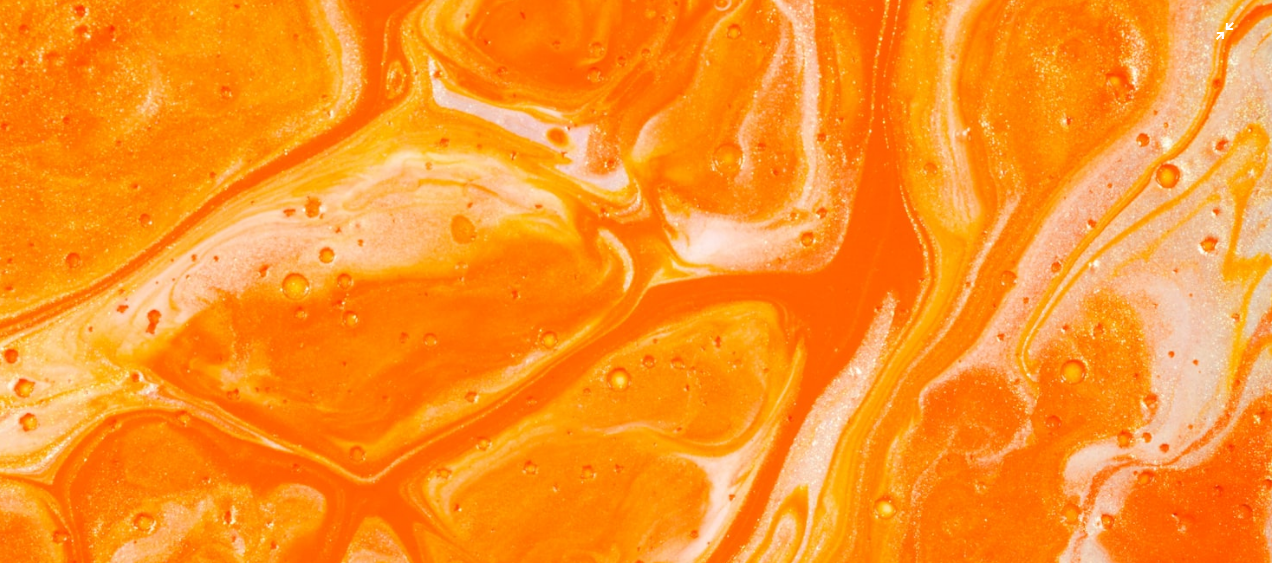 click at bounding box center [636, 423] 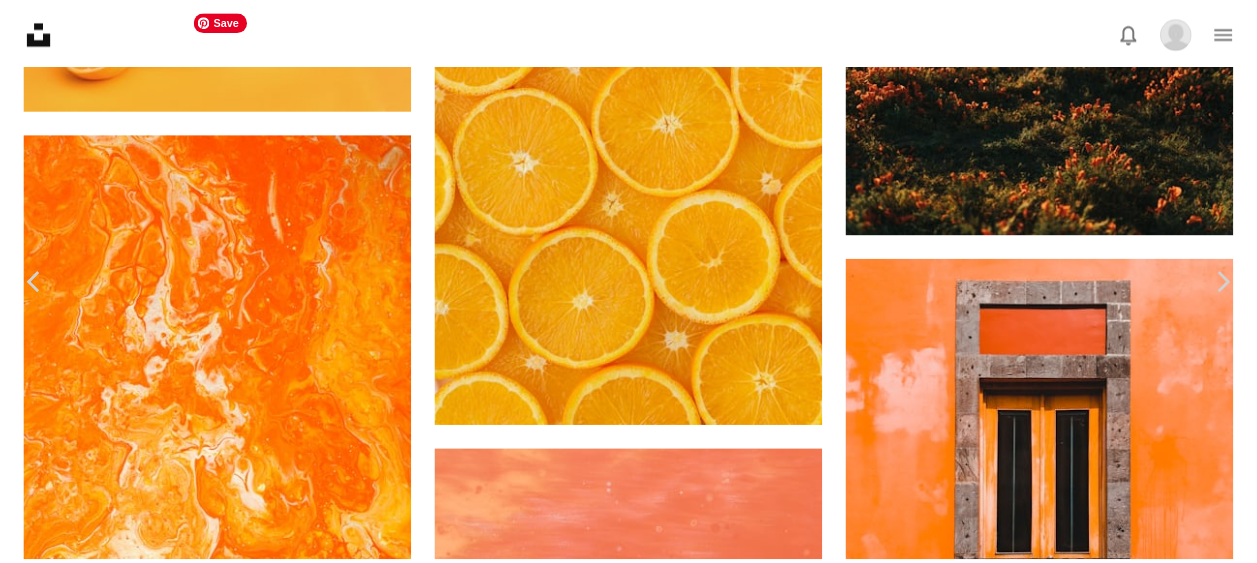 scroll, scrollTop: 88, scrollLeft: 0, axis: vertical 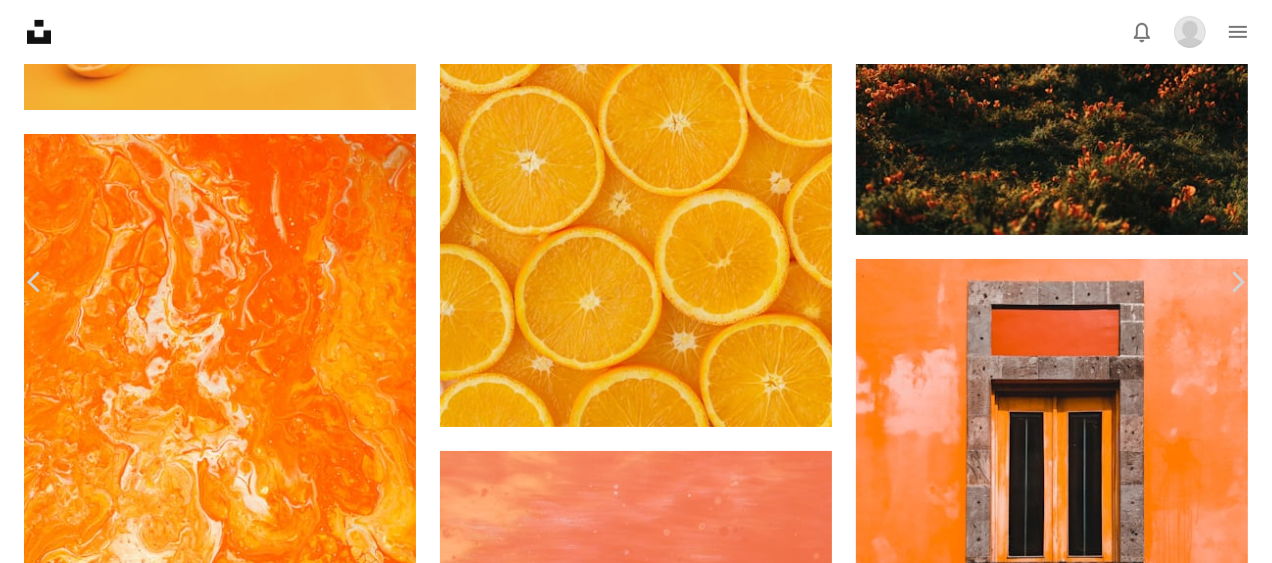 click on "Download" at bounding box center (1087, 3243) 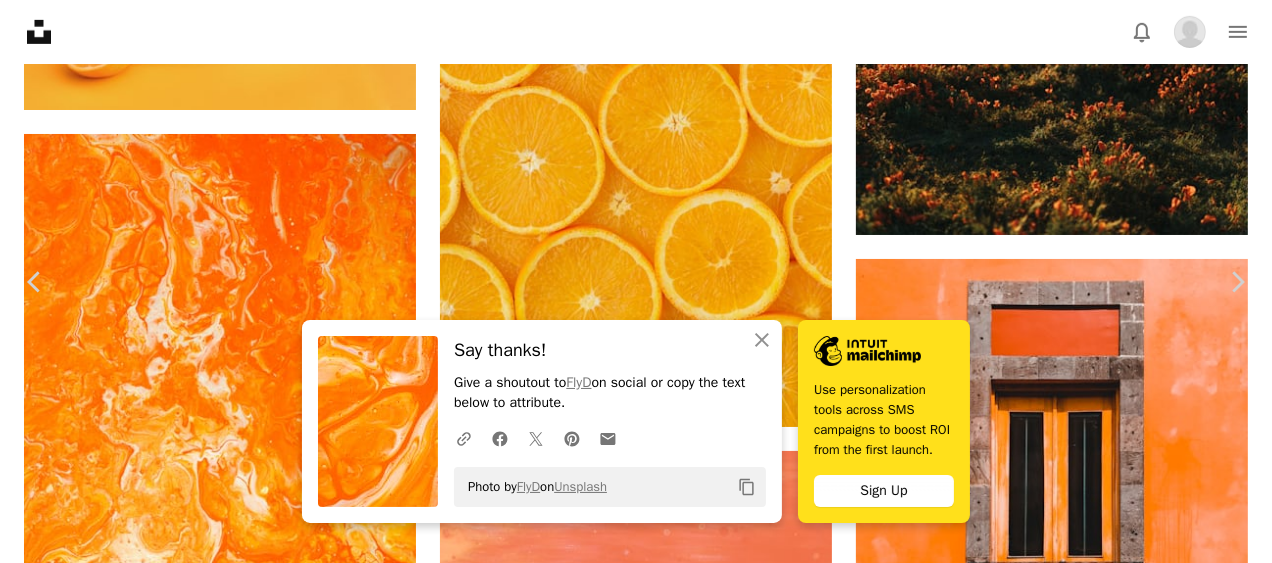 click on "An X shape" at bounding box center [20, 20] 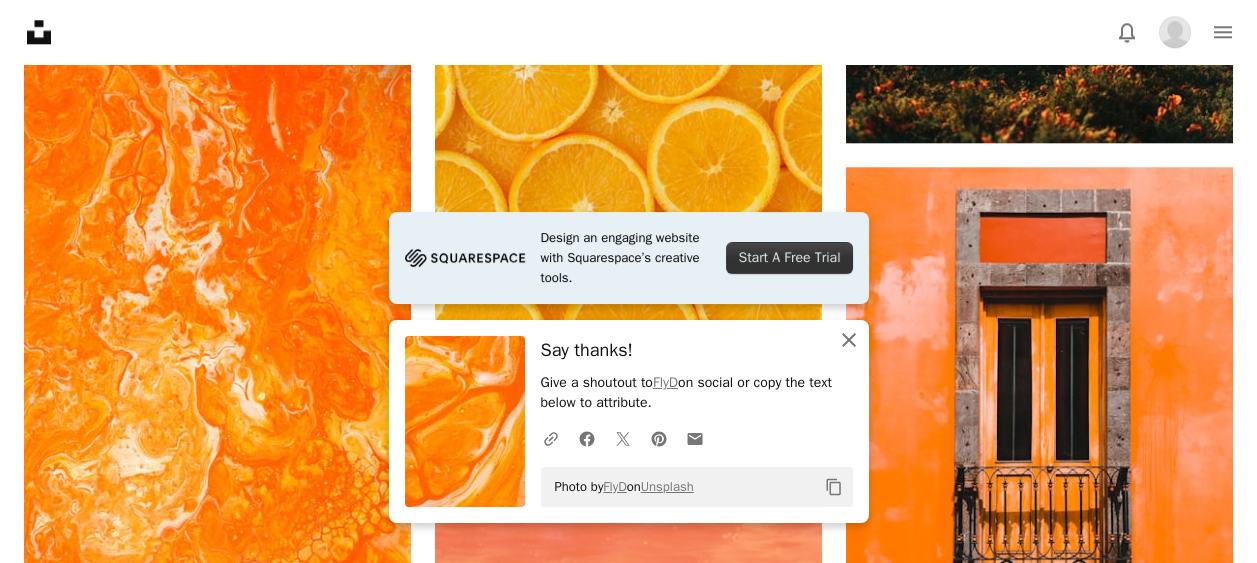 click on "An X shape" 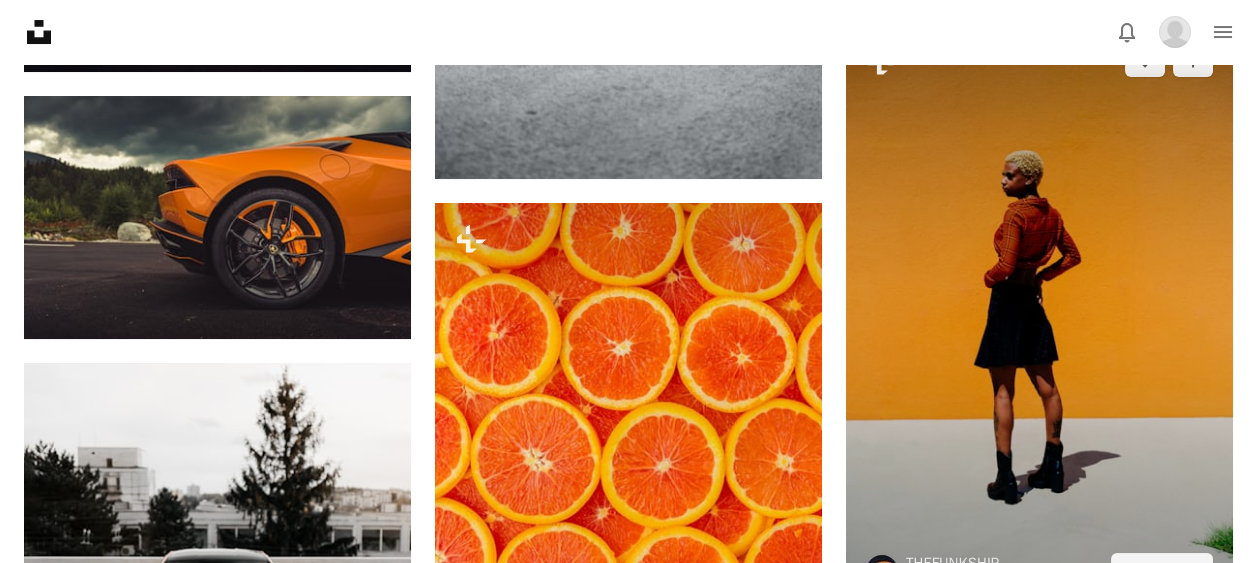 scroll, scrollTop: 1054, scrollLeft: 0, axis: vertical 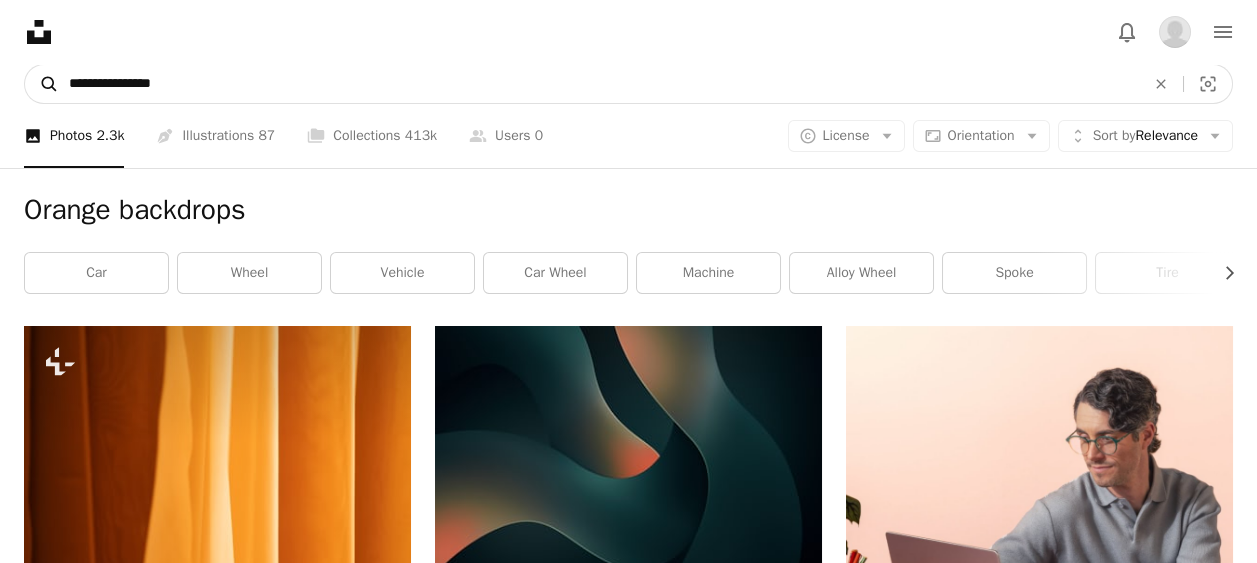 drag, startPoint x: 113, startPoint y: 84, endPoint x: 27, endPoint y: 84, distance: 86 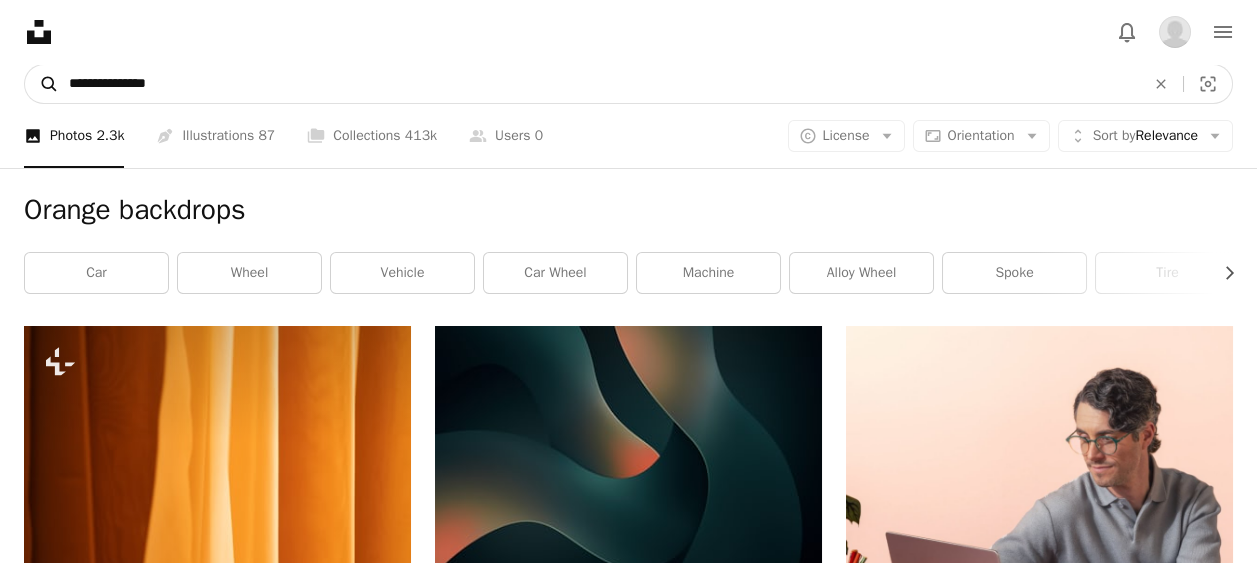 type on "**********" 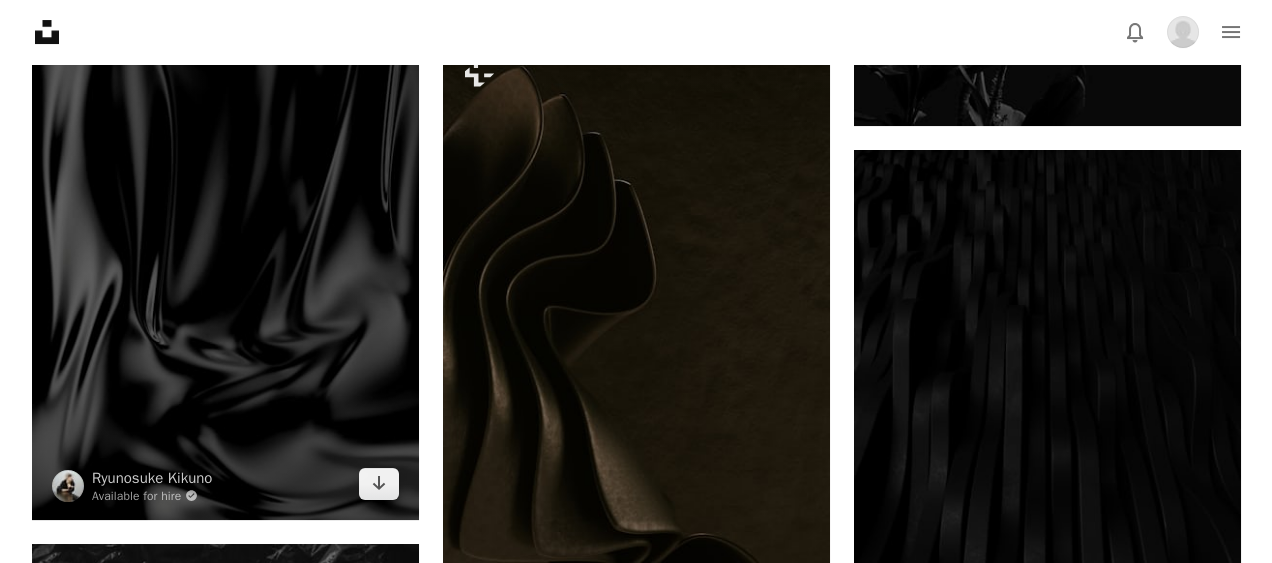 scroll, scrollTop: 1500, scrollLeft: 0, axis: vertical 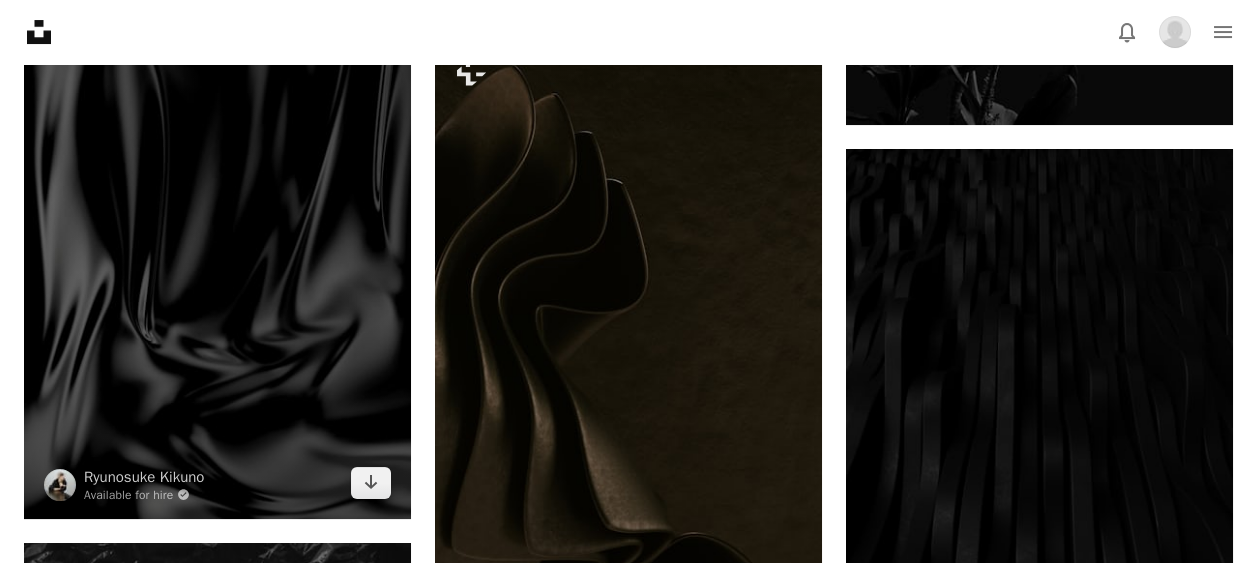 click at bounding box center [217, 228] 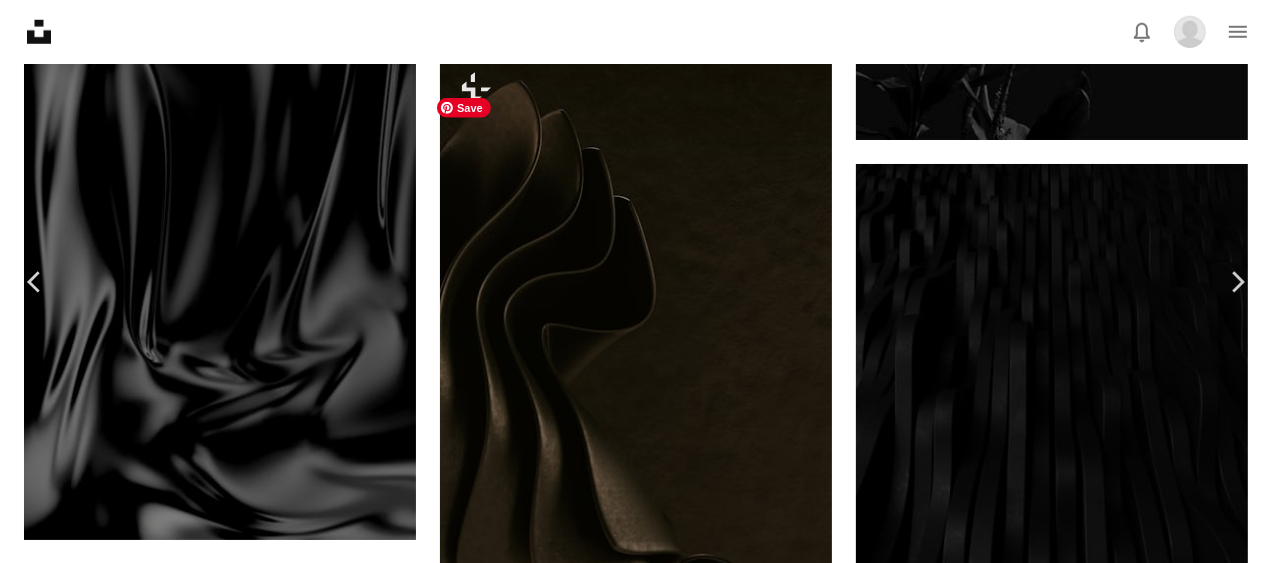 scroll, scrollTop: 0, scrollLeft: 0, axis: both 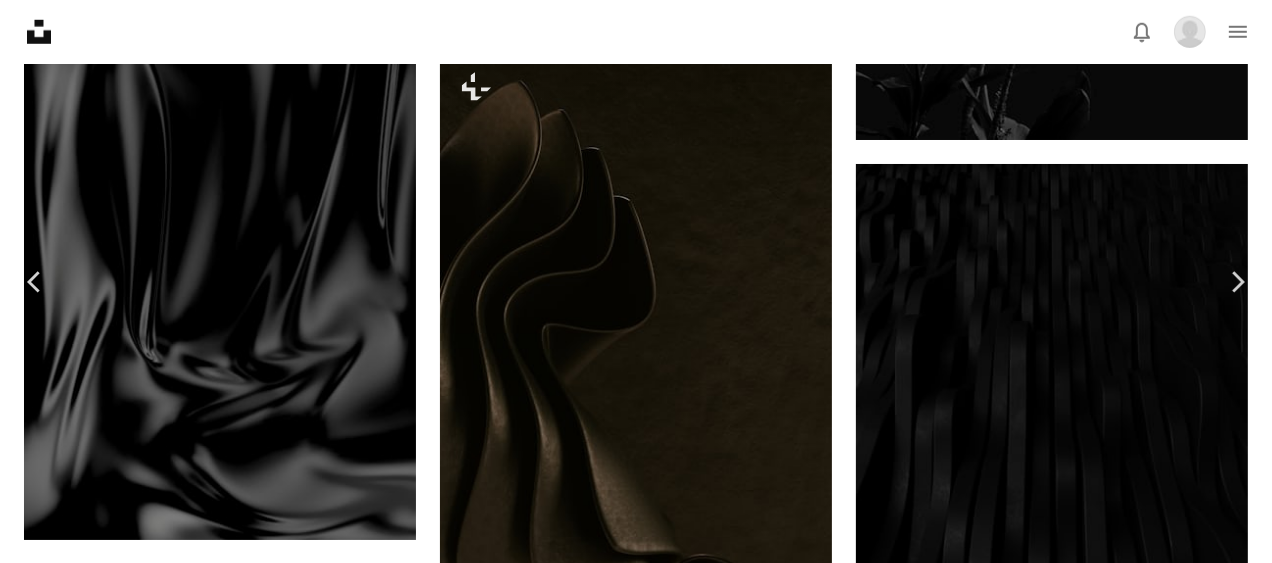 click on "Download" at bounding box center (1087, 3608) 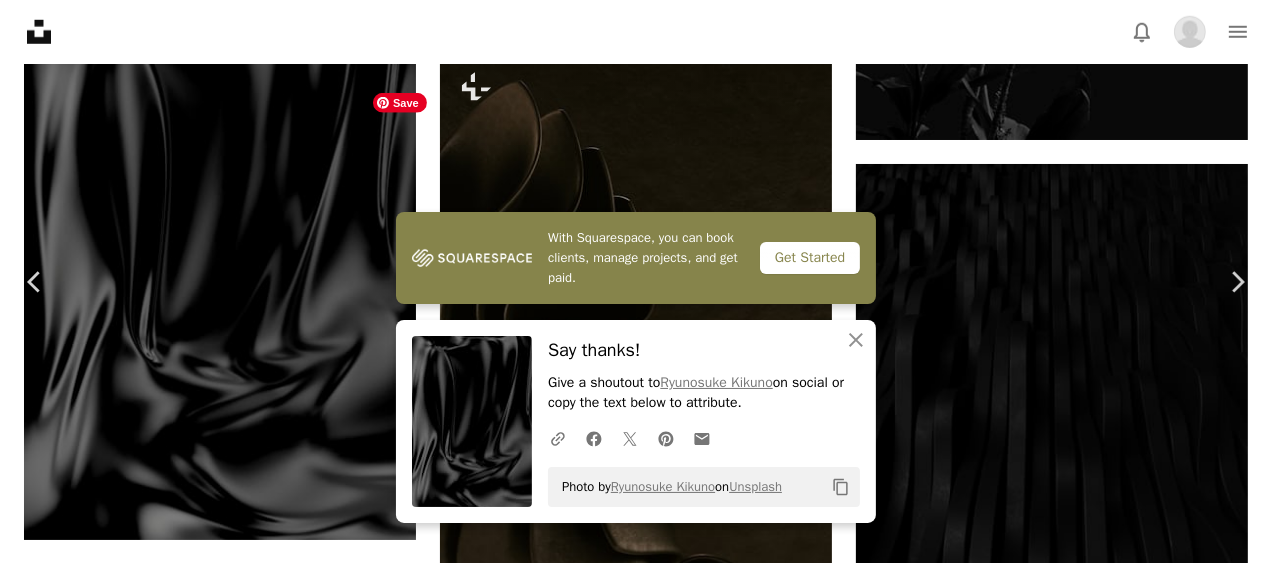scroll, scrollTop: 900, scrollLeft: 0, axis: vertical 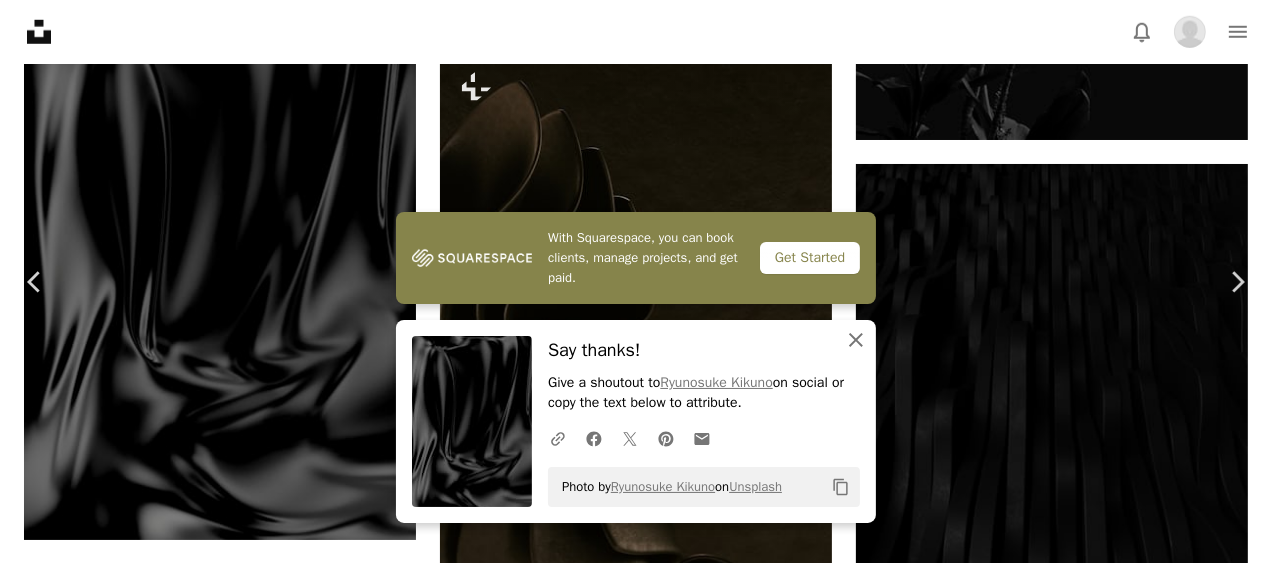 click 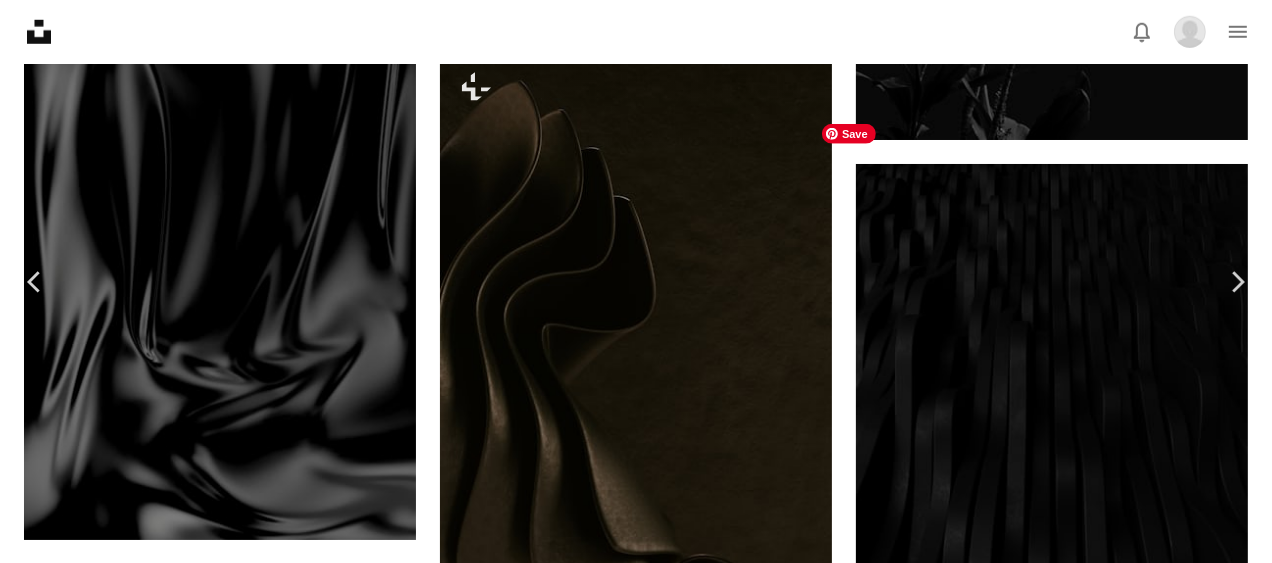 scroll, scrollTop: 7094, scrollLeft: 0, axis: vertical 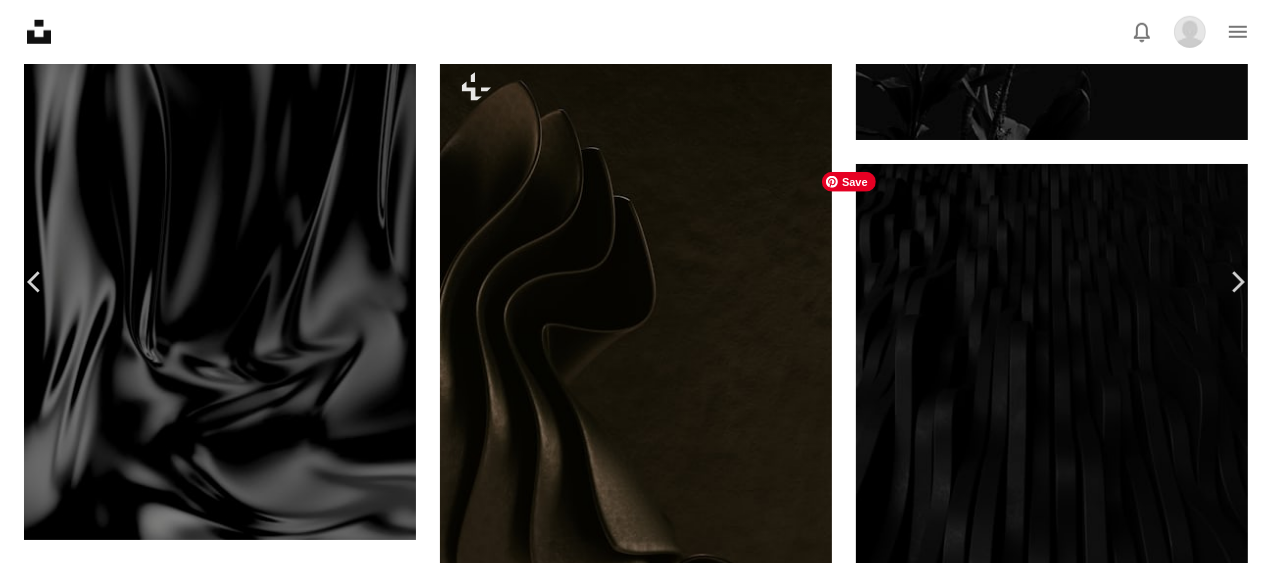 click at bounding box center [993, 4046] 